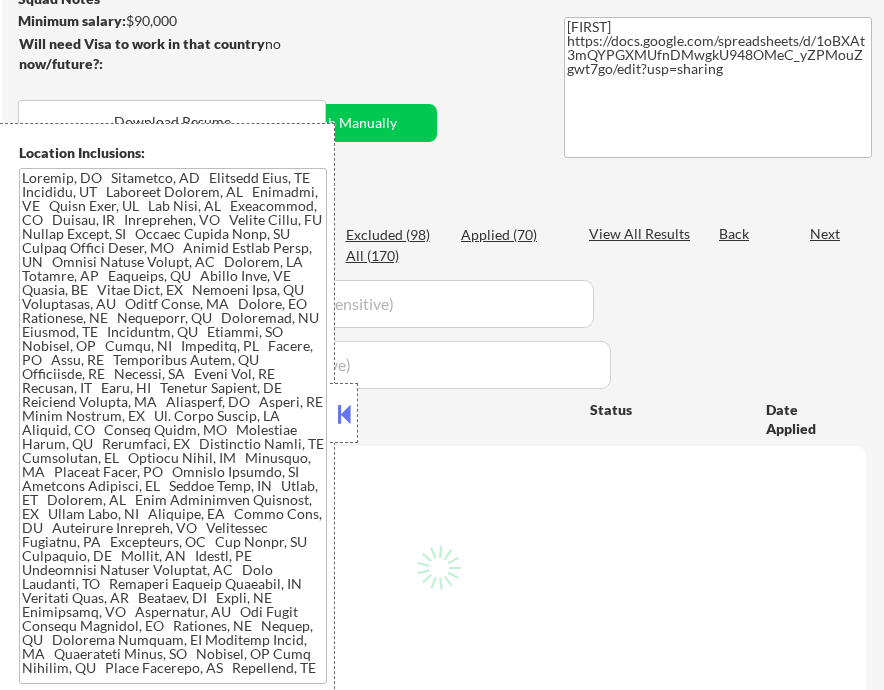 scroll, scrollTop: 400, scrollLeft: 0, axis: vertical 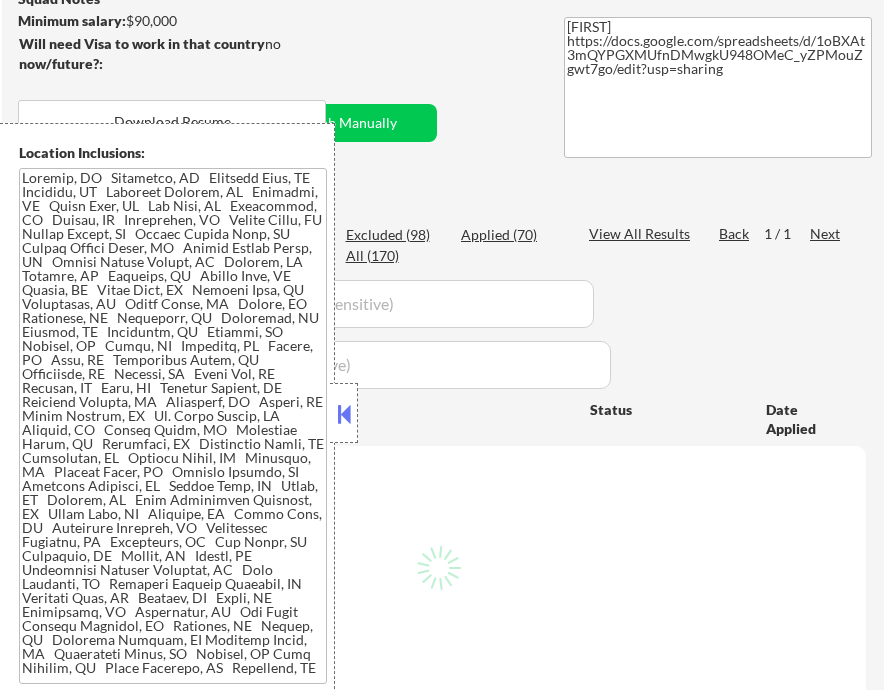 select on ""pending"" 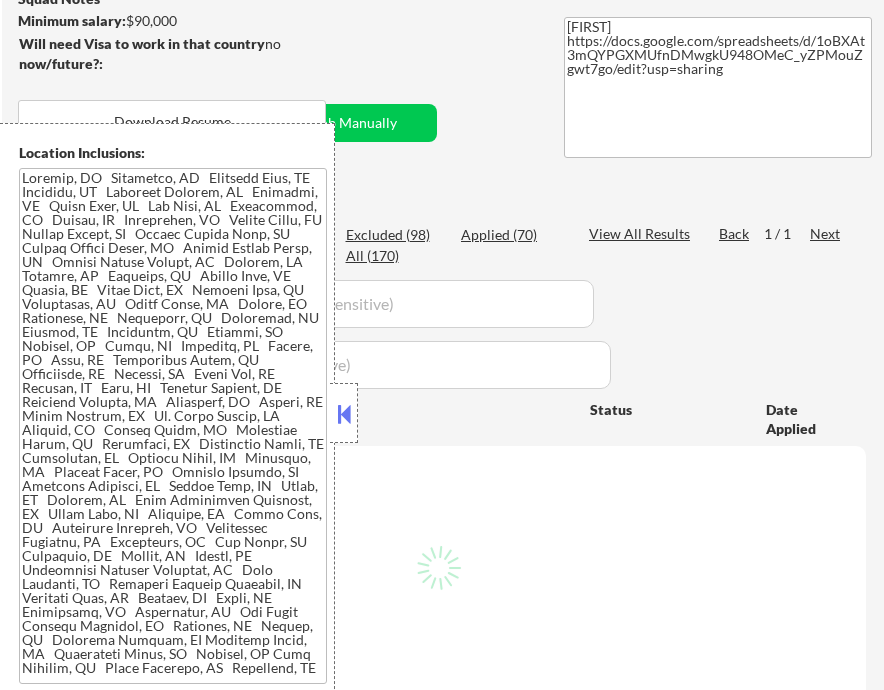 select on ""pending"" 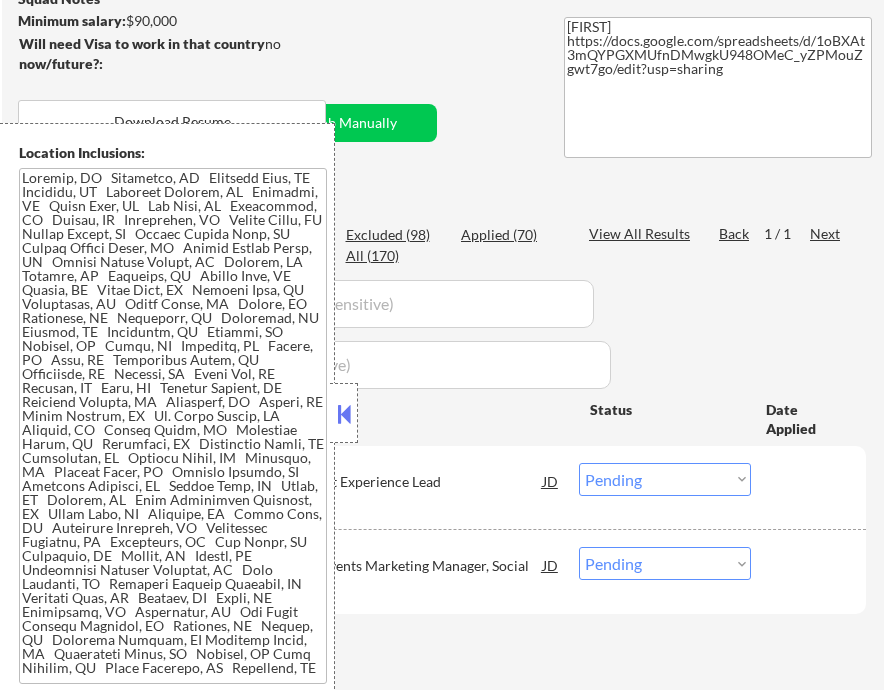 select on ""pending"" 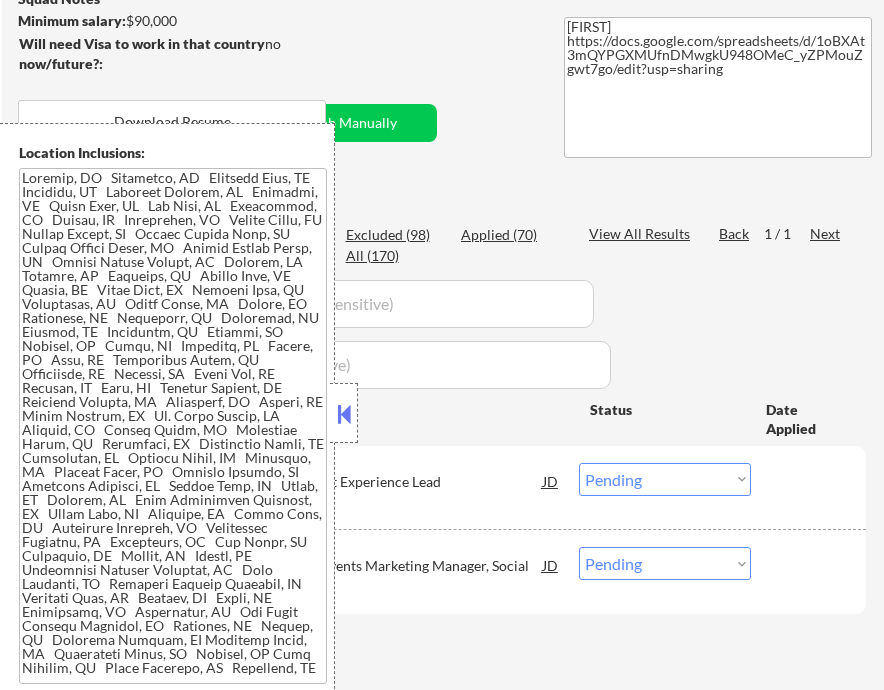 select on ""pending"" 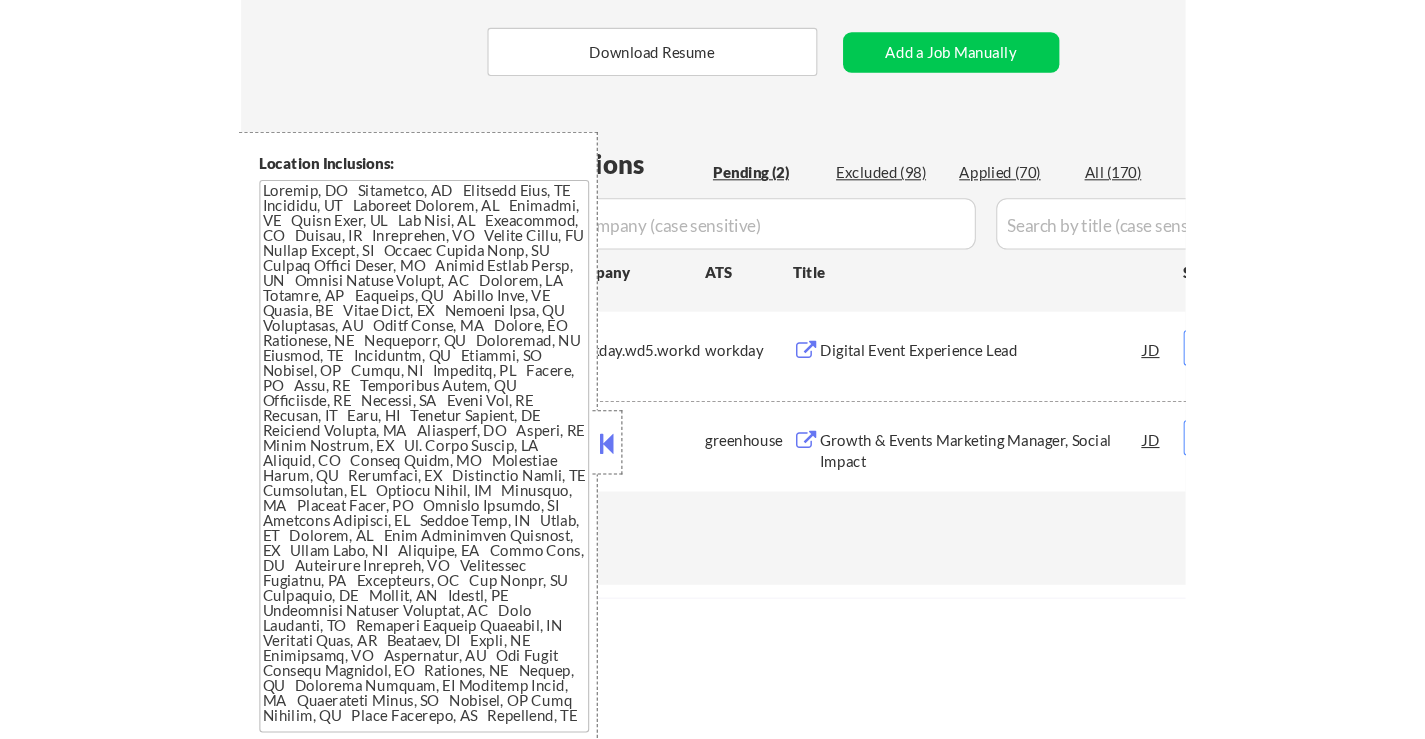 scroll, scrollTop: 389, scrollLeft: 0, axis: vertical 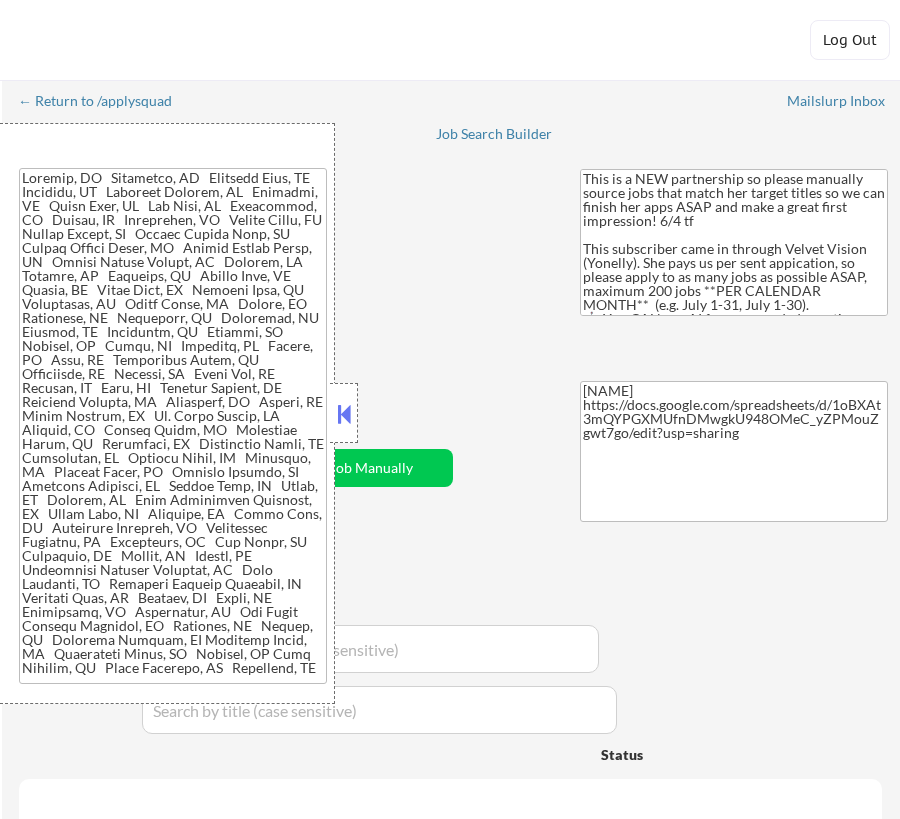 select on ""applied"" 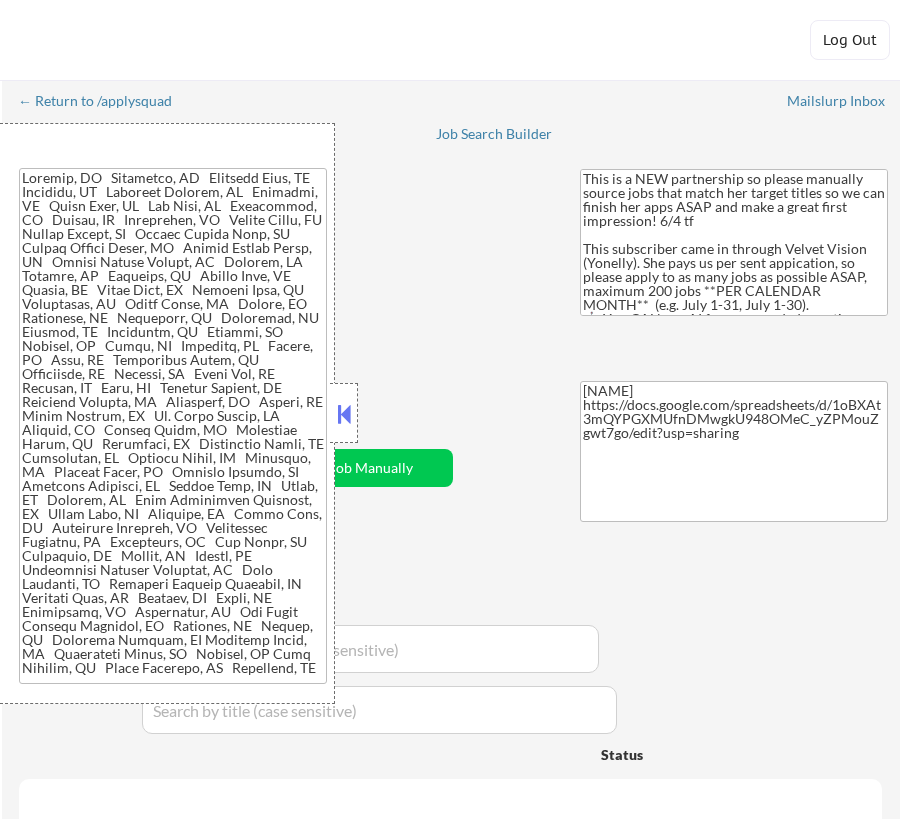 select on ""applied"" 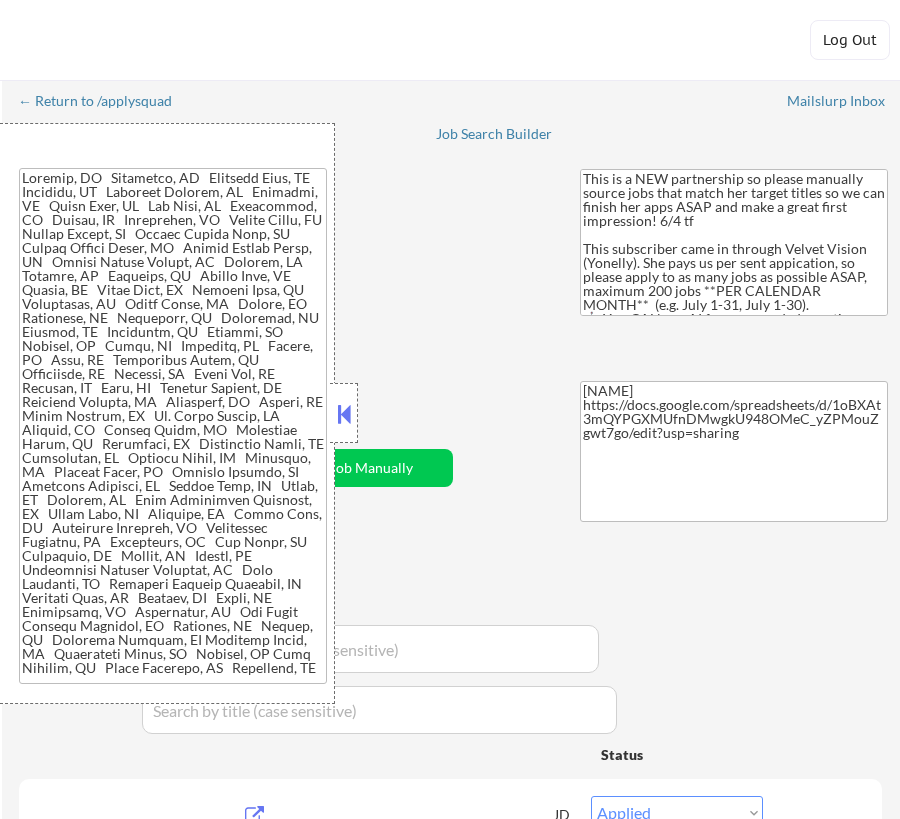 select on ""pending"" 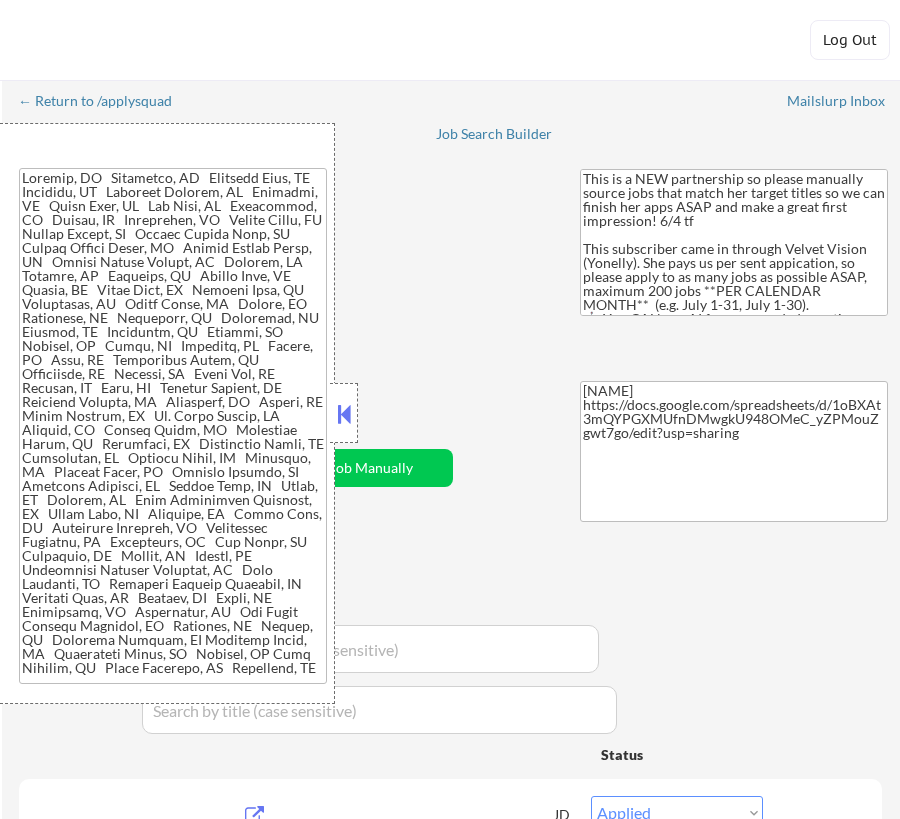 select on ""pending"" 